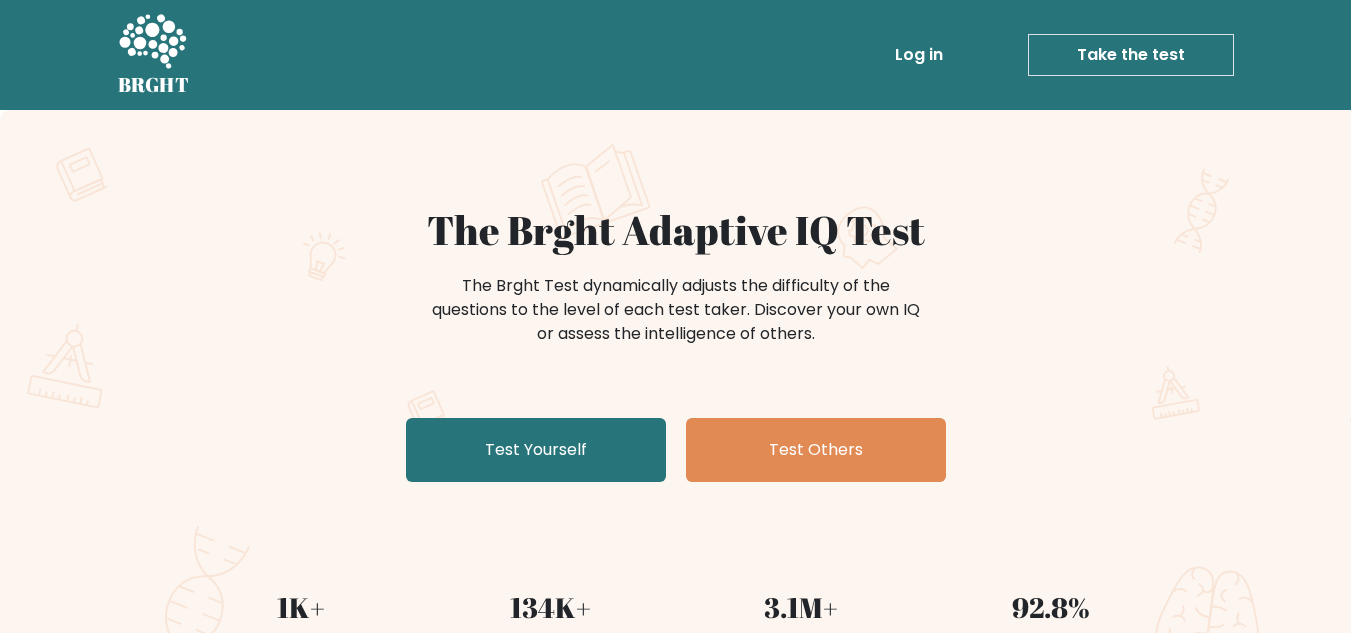 scroll, scrollTop: 0, scrollLeft: 0, axis: both 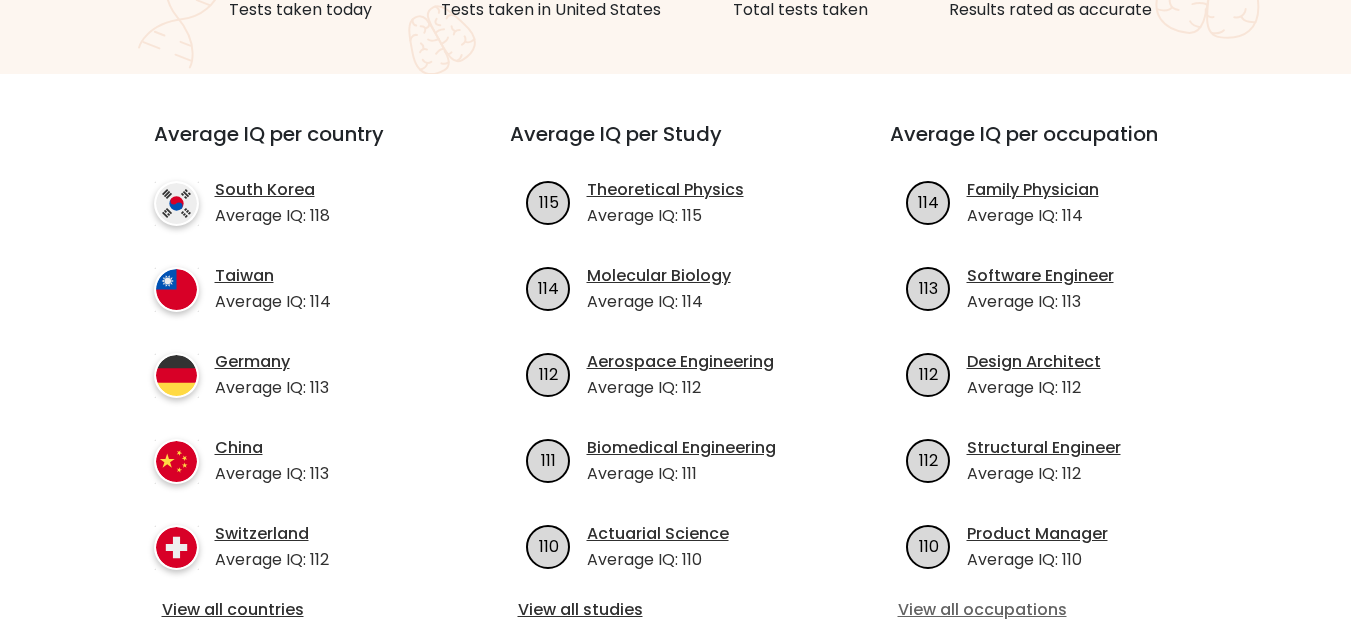 drag, startPoint x: 964, startPoint y: 623, endPoint x: 938, endPoint y: 615, distance: 27.202942 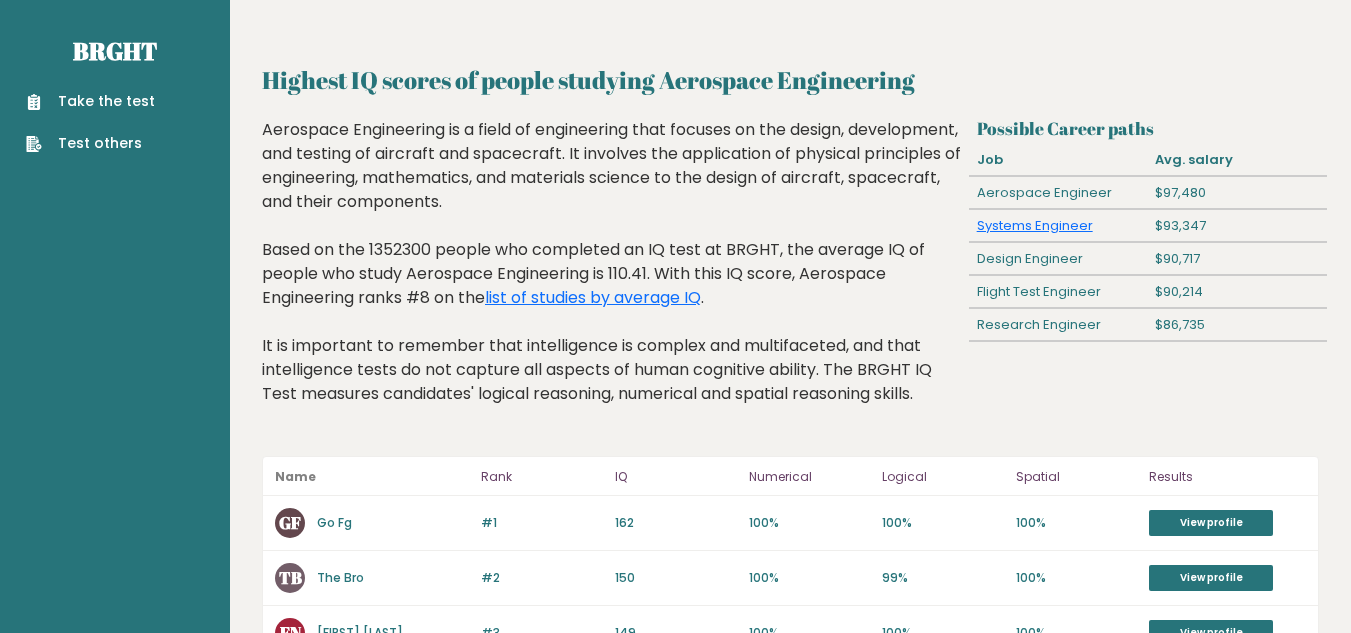 scroll, scrollTop: 0, scrollLeft: 0, axis: both 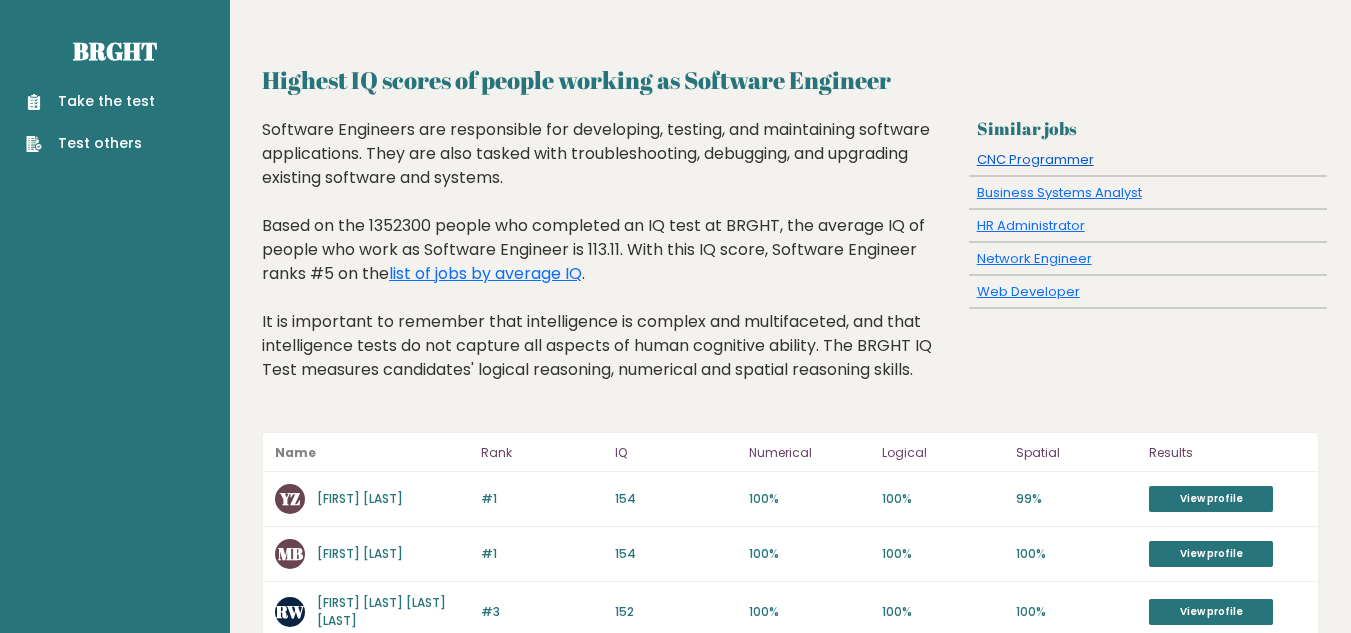 click on "CNC Programmer" at bounding box center (1035, 159) 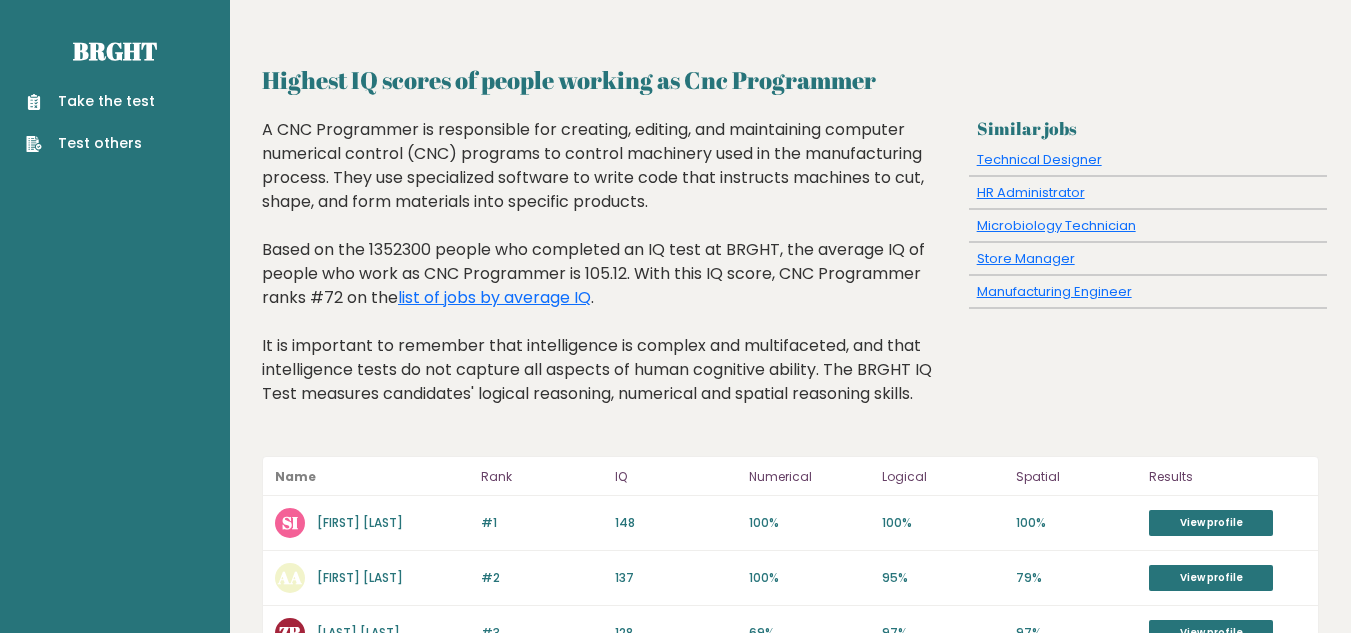 scroll, scrollTop: 0, scrollLeft: 0, axis: both 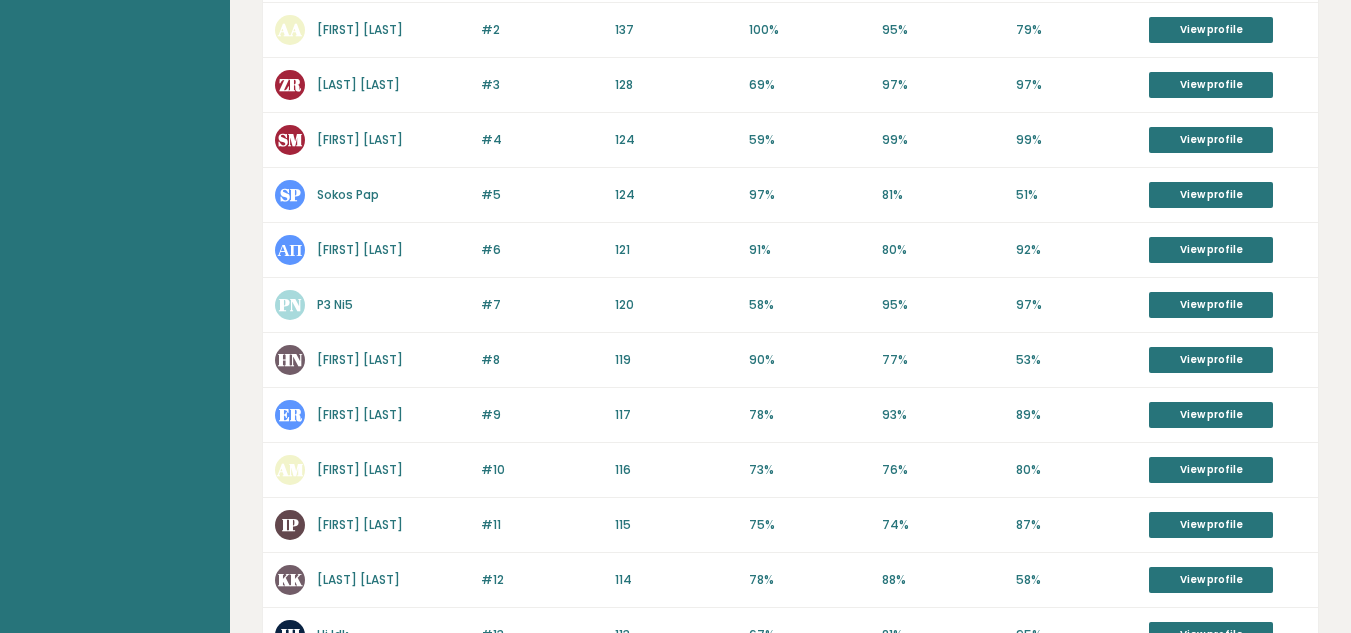 click on "Sokos Pap" at bounding box center (348, 194) 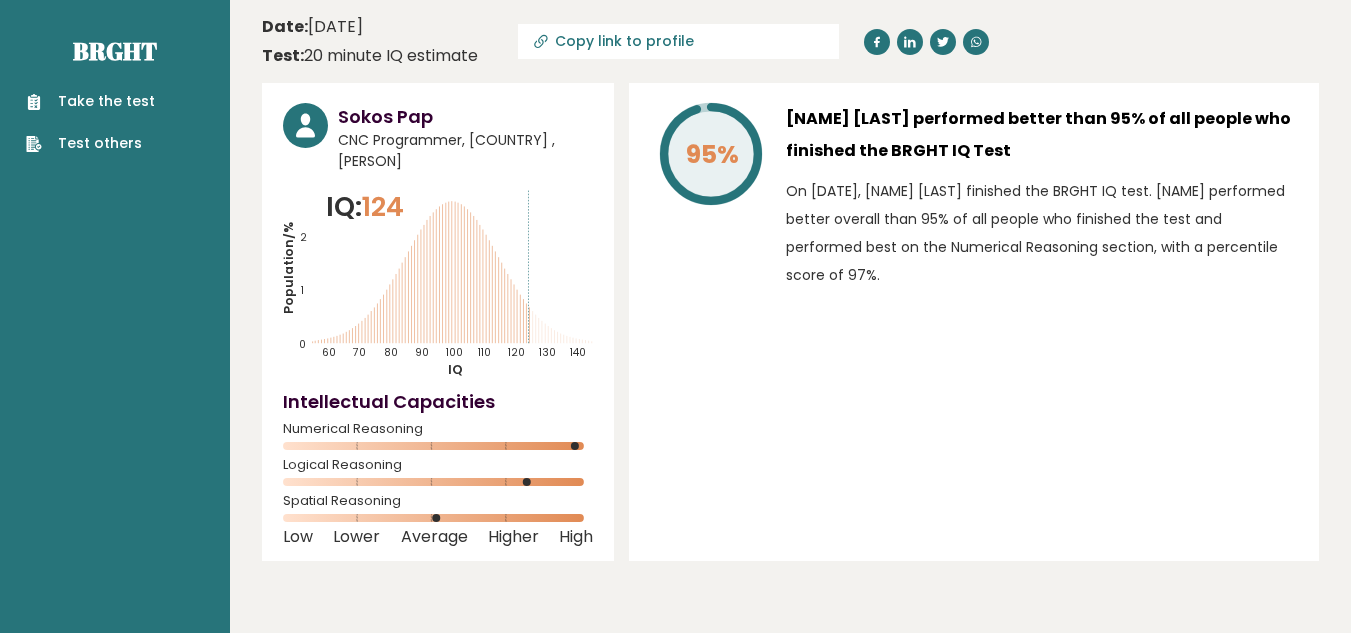 scroll, scrollTop: 0, scrollLeft: 0, axis: both 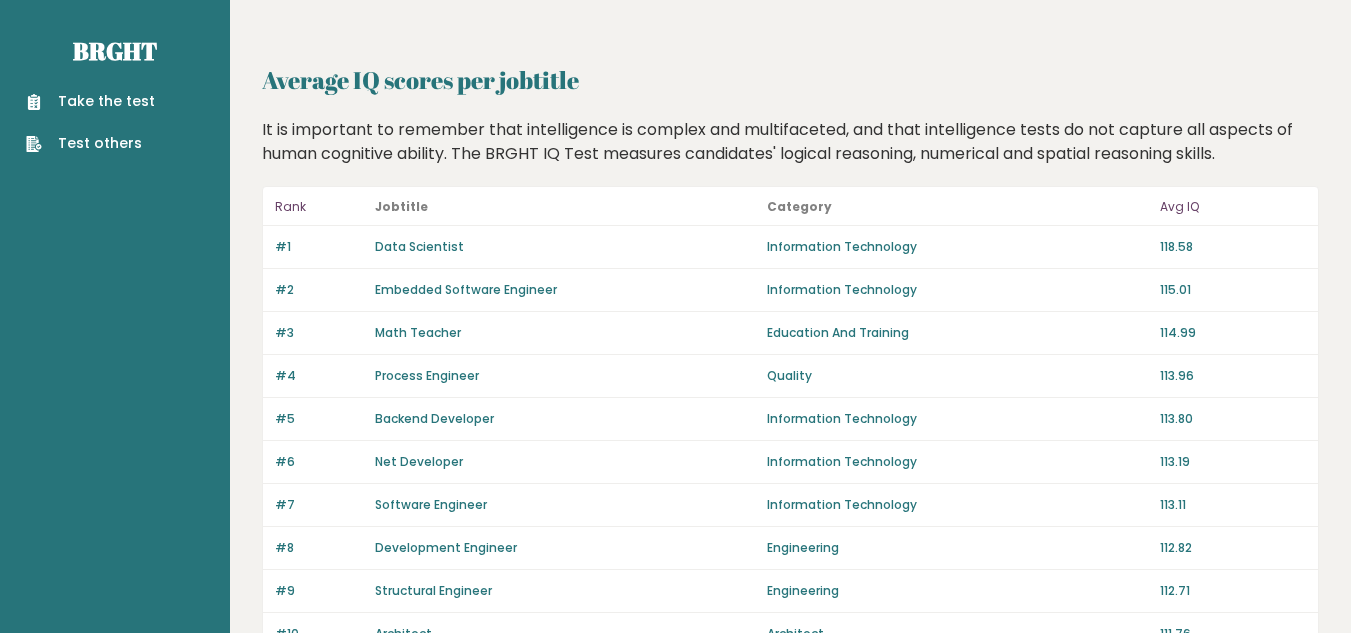 click on "Data Scientist" at bounding box center [419, 246] 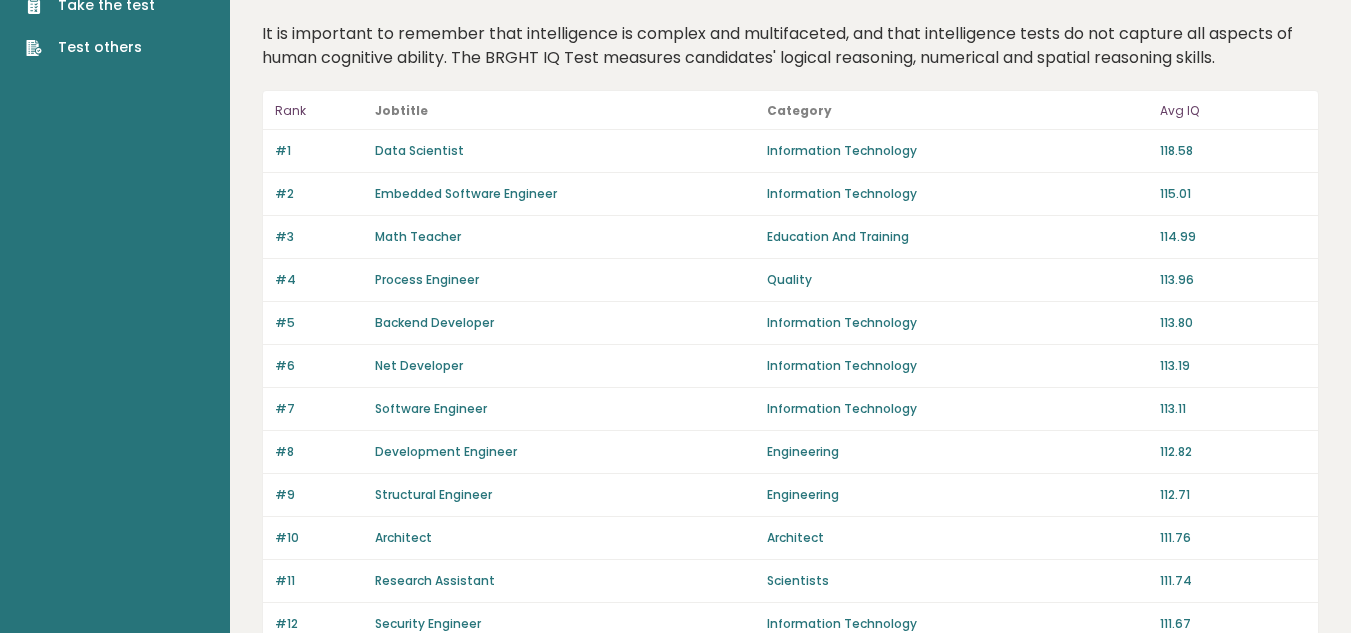 scroll, scrollTop: 0, scrollLeft: 0, axis: both 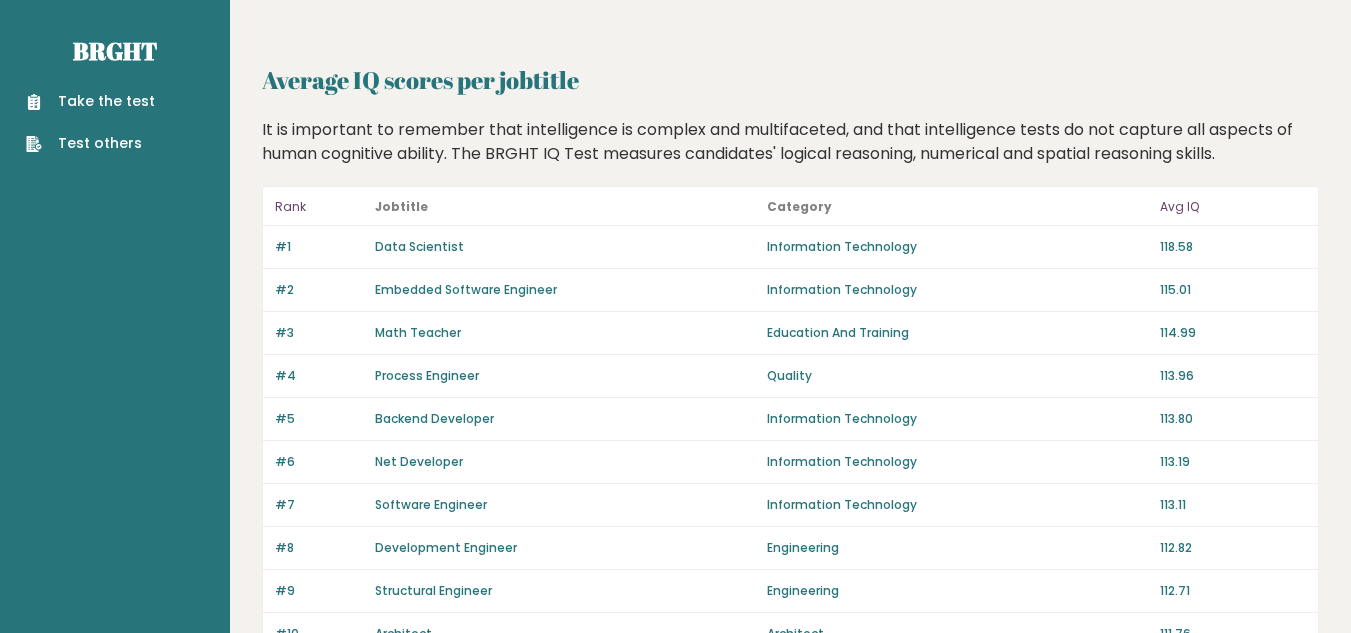 click on "Software Engineer" at bounding box center [431, 504] 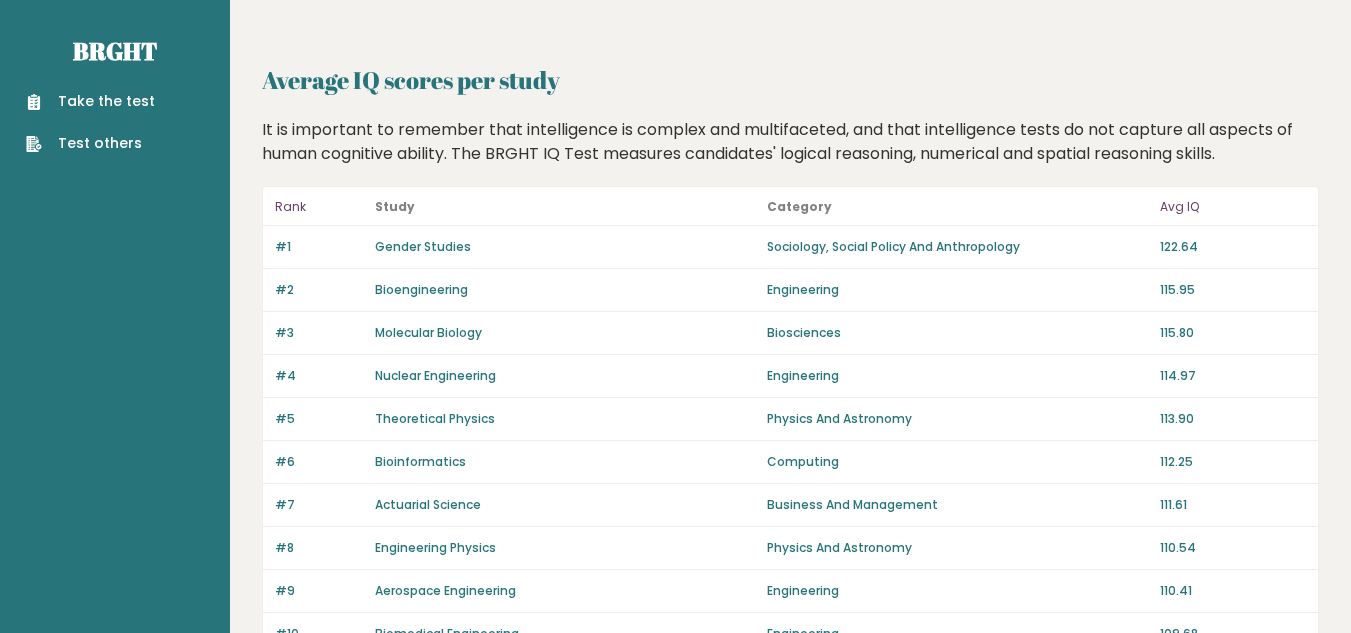 scroll, scrollTop: 0, scrollLeft: 0, axis: both 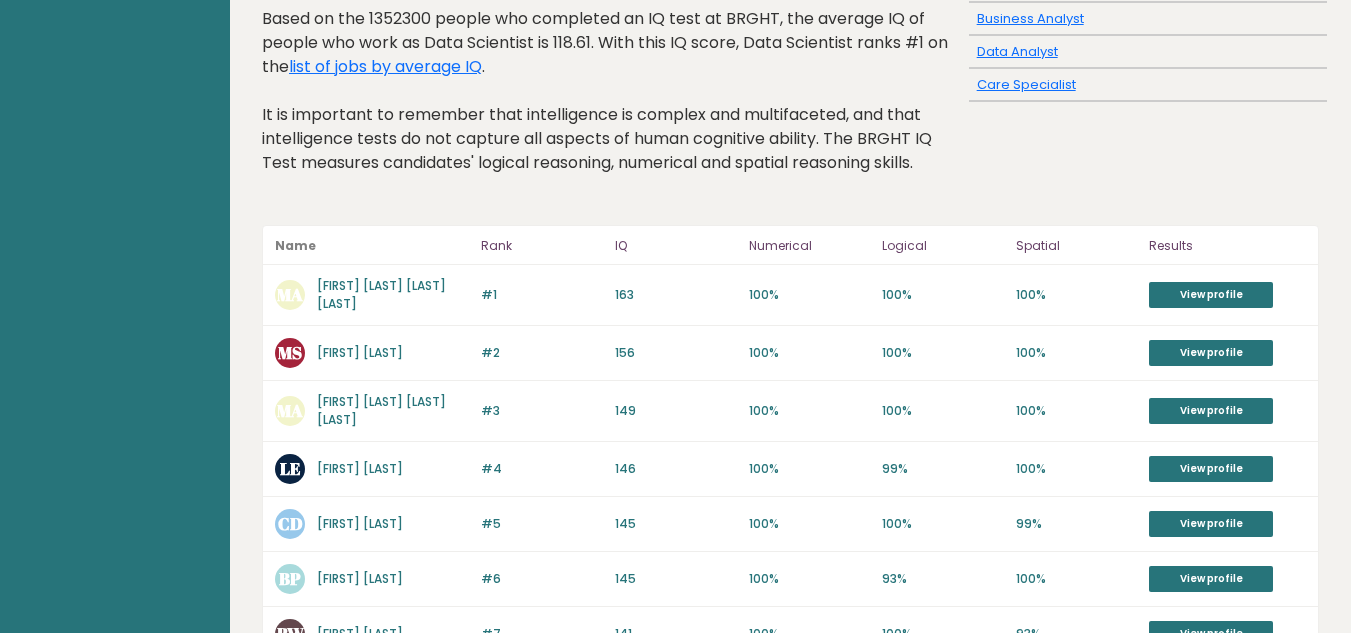 click on "[FIRST] [LAST]" at bounding box center [381, 294] 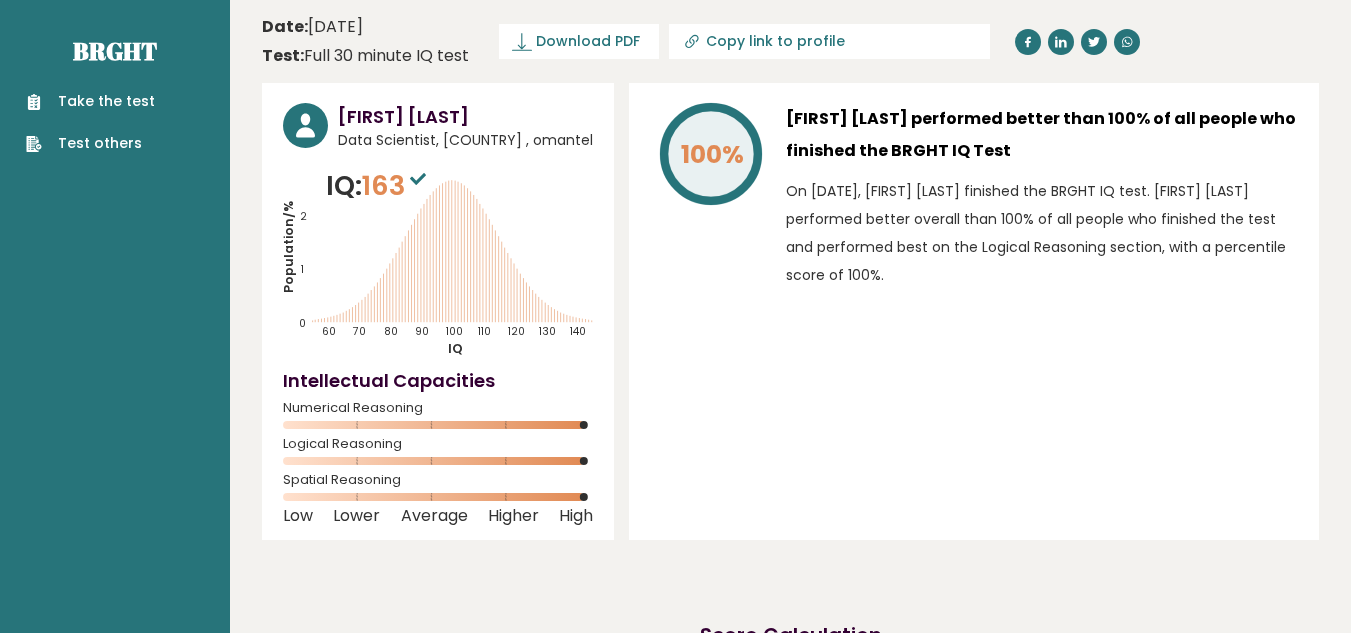 scroll, scrollTop: 0, scrollLeft: 0, axis: both 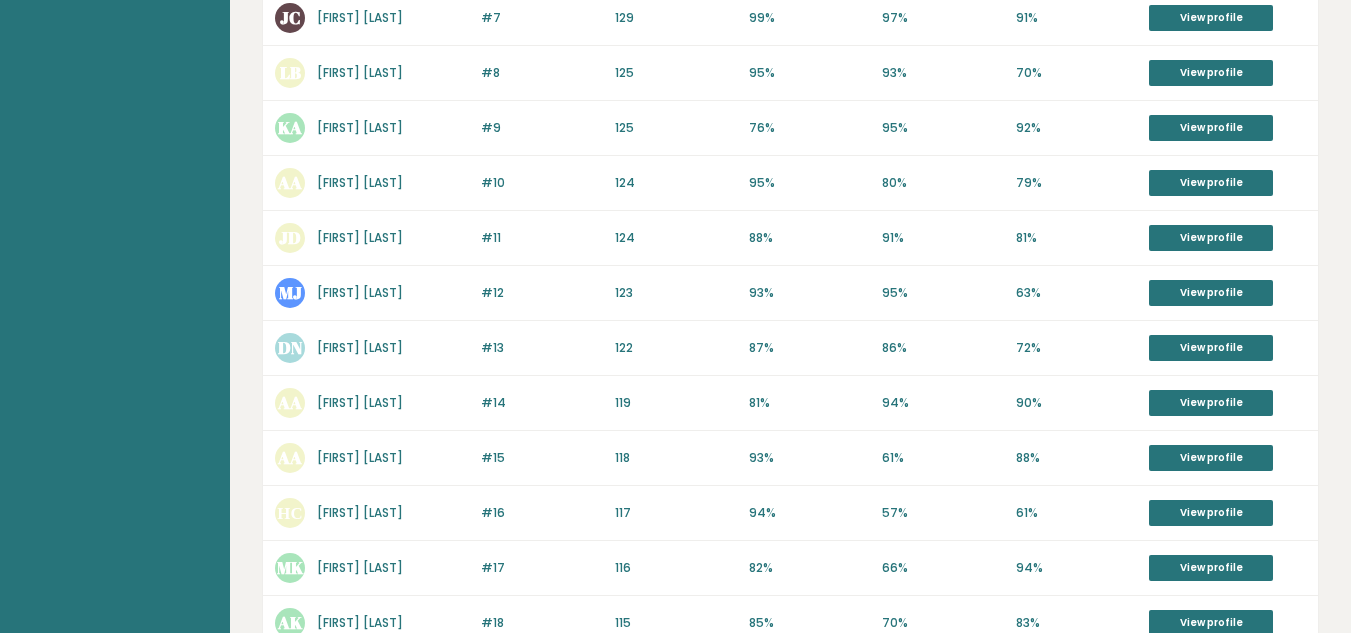 click on "MJ
M Jayasurya" at bounding box center (372, 293) 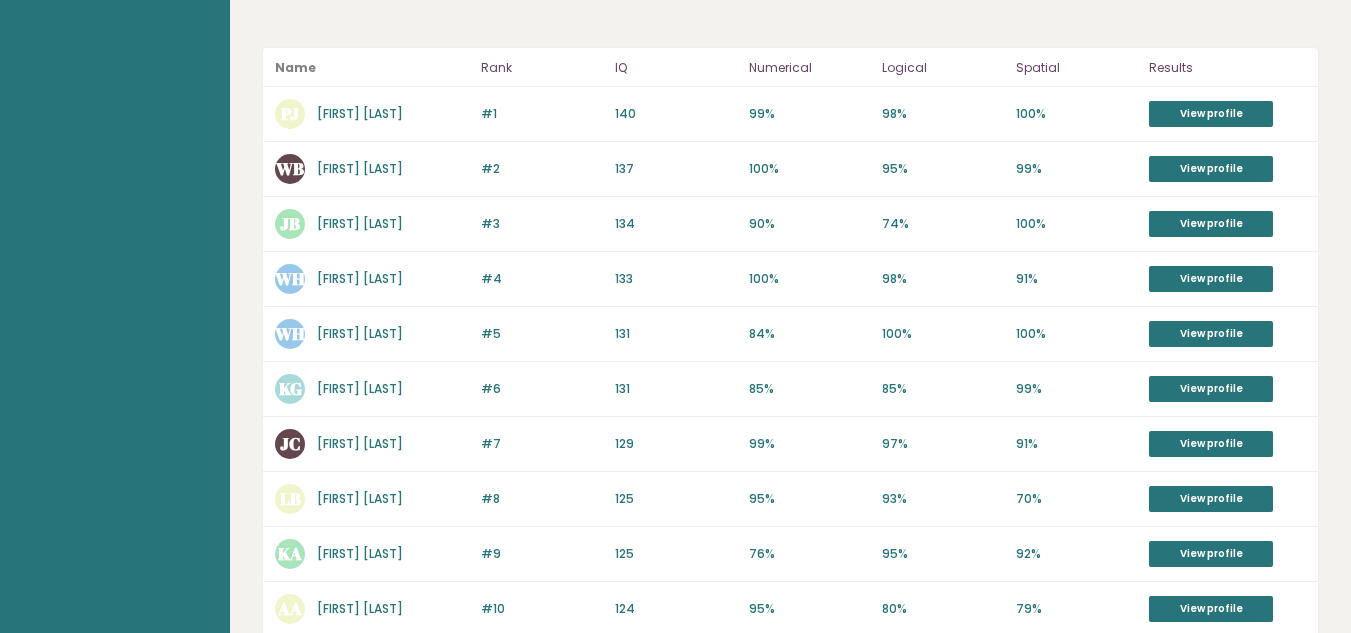 scroll, scrollTop: 70, scrollLeft: 0, axis: vertical 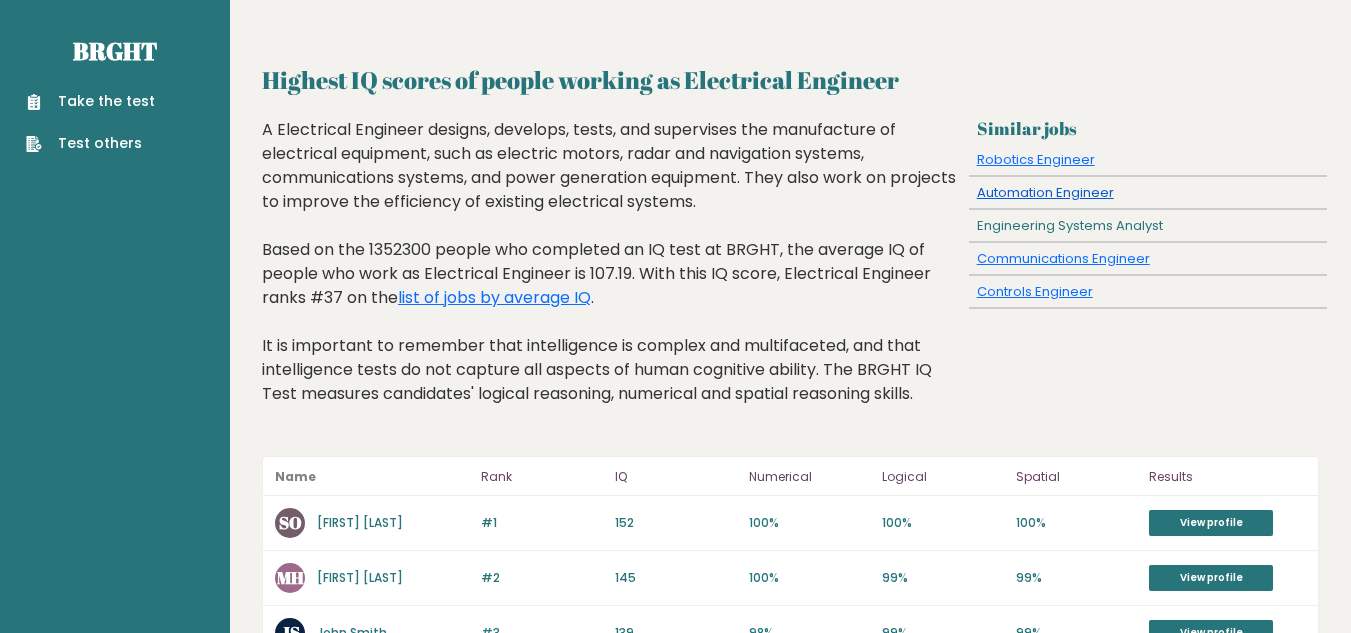 drag, startPoint x: 1028, startPoint y: 191, endPoint x: 1102, endPoint y: 198, distance: 74.330345 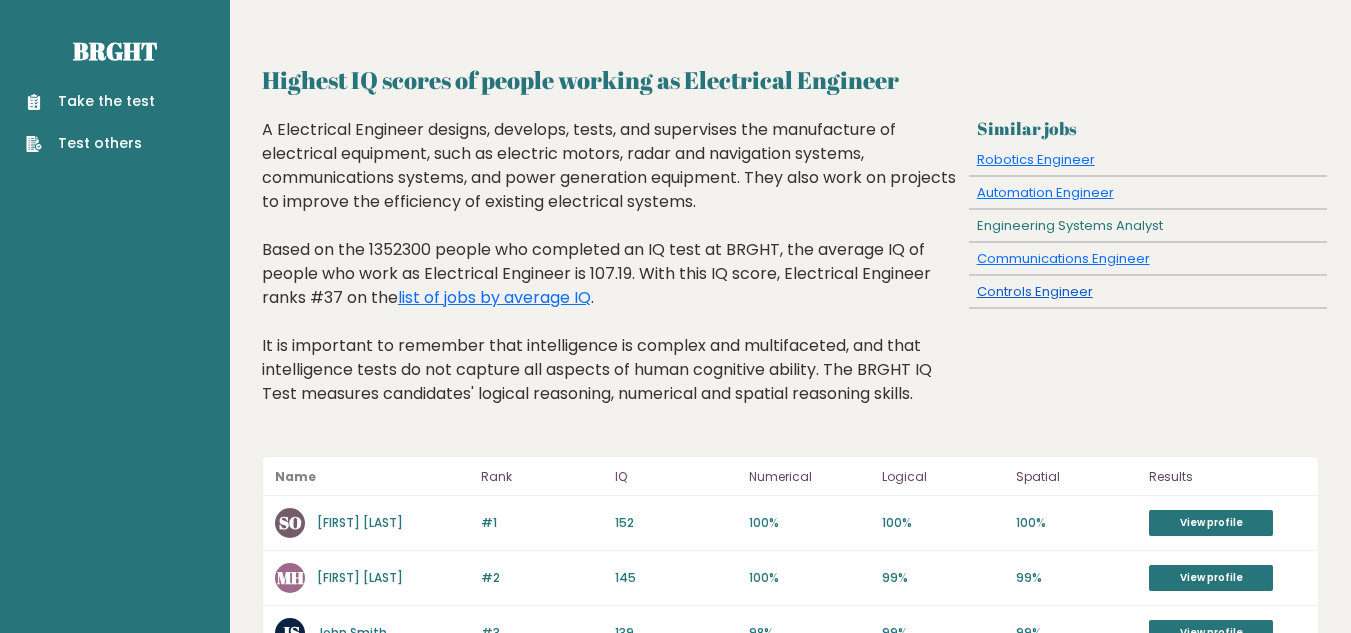 click on "Controls Engineer" at bounding box center (1035, 291) 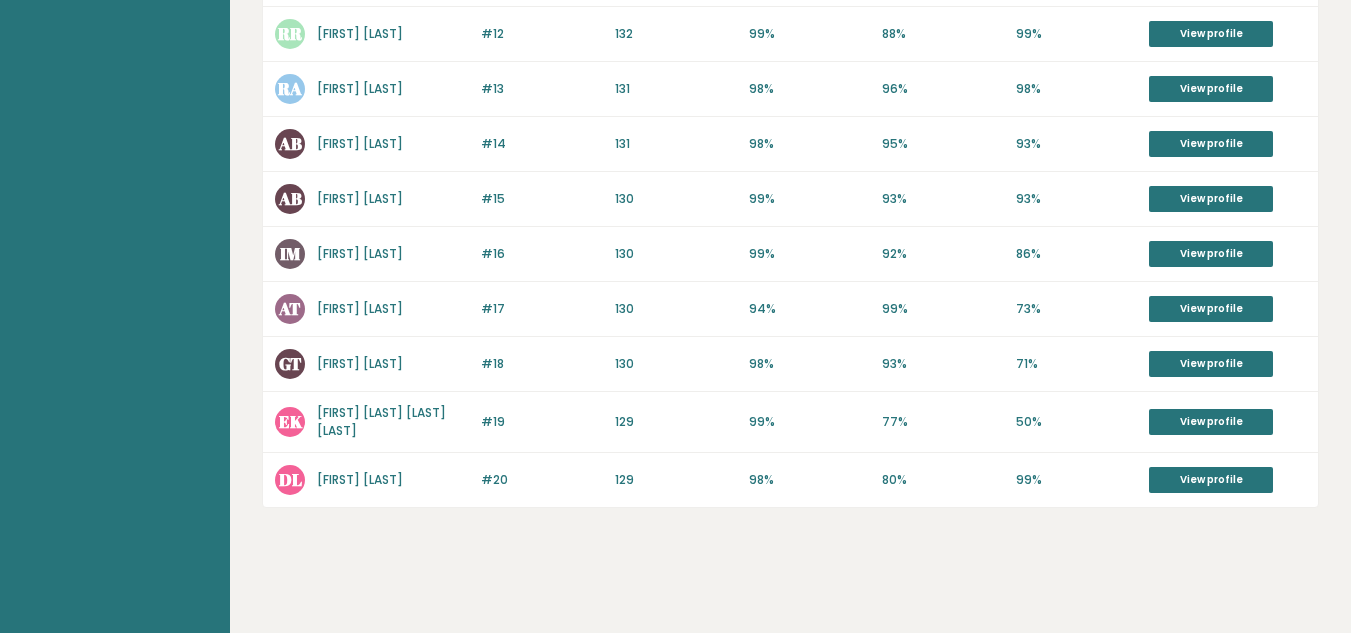 scroll, scrollTop: 1103, scrollLeft: 0, axis: vertical 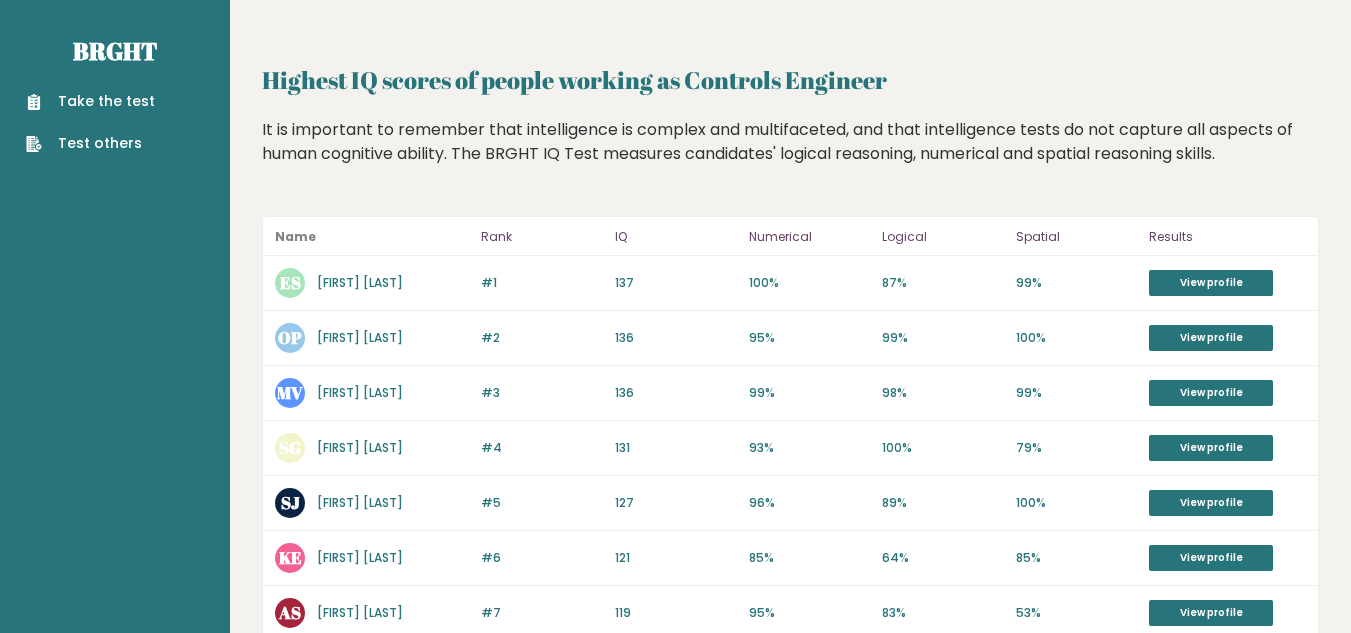 click on "[FIRST] [LAST]" at bounding box center (360, 282) 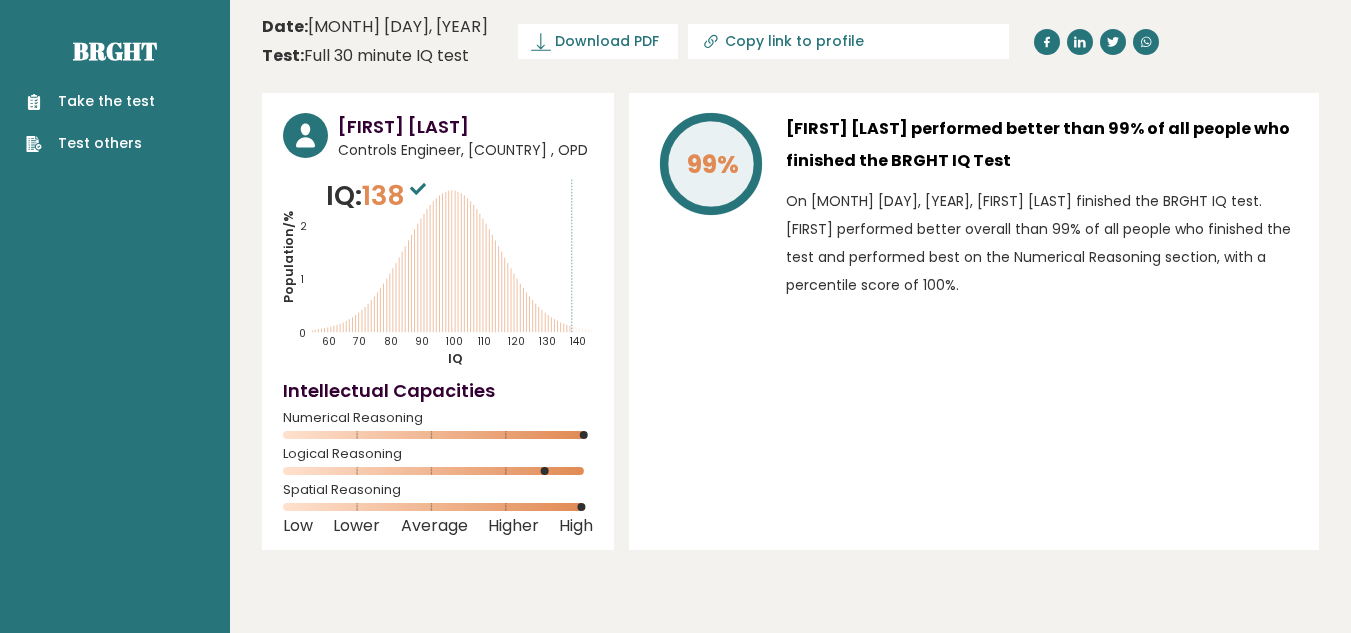 scroll, scrollTop: 0, scrollLeft: 0, axis: both 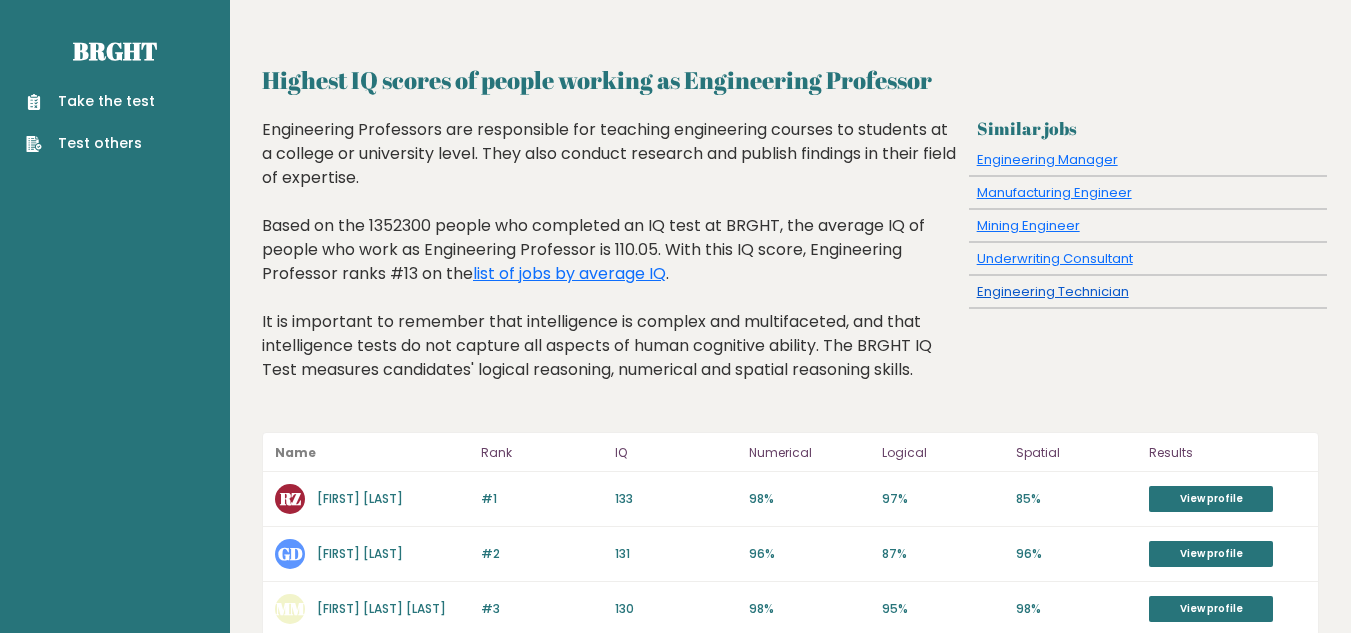click on "Engineering Technician" at bounding box center [1053, 291] 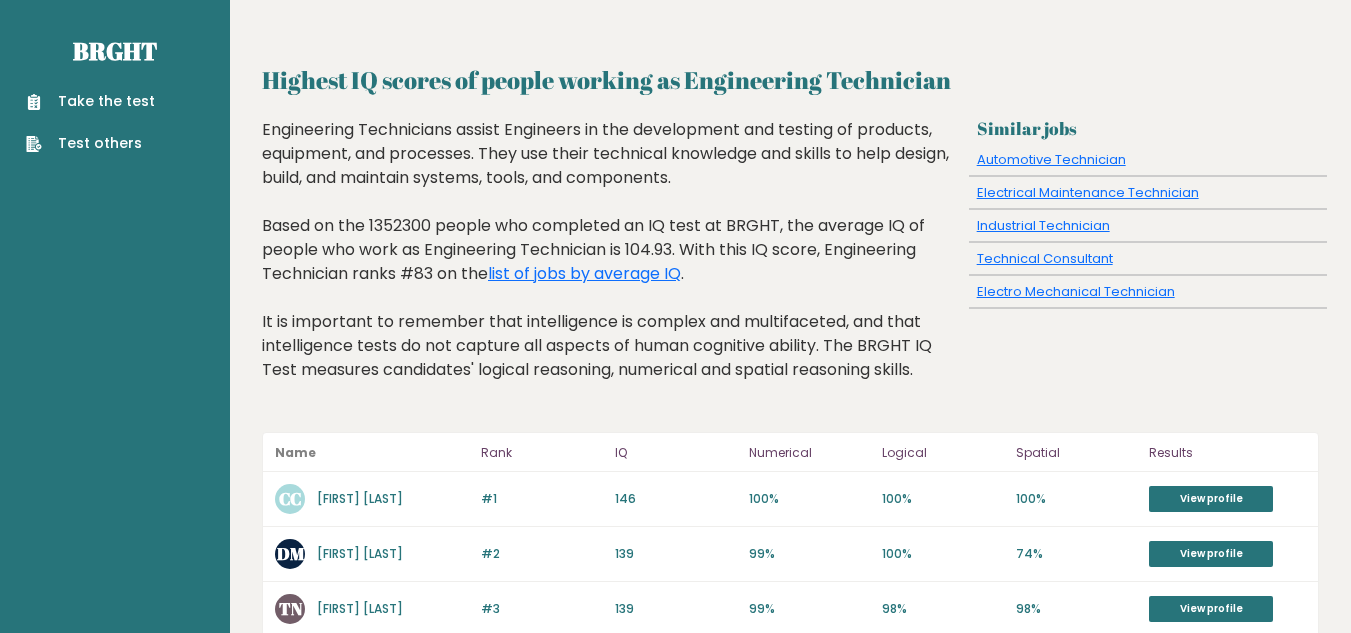 scroll, scrollTop: 0, scrollLeft: 0, axis: both 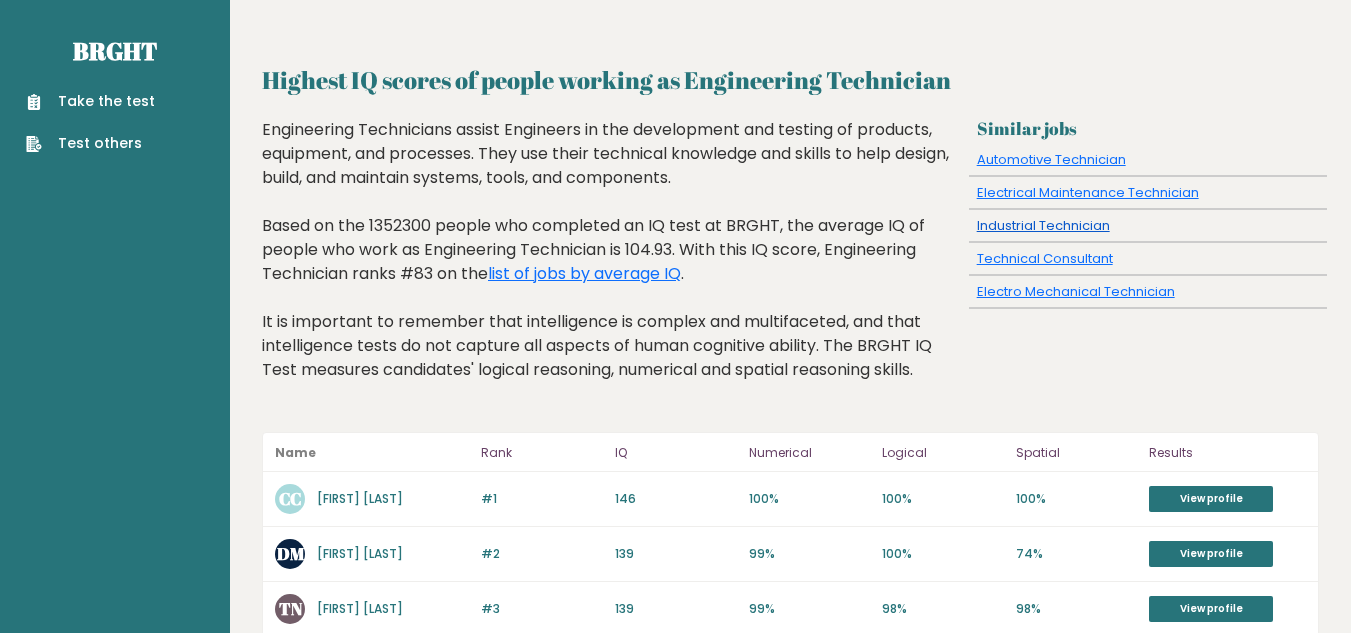 click on "Industrial Technician" at bounding box center [1043, 225] 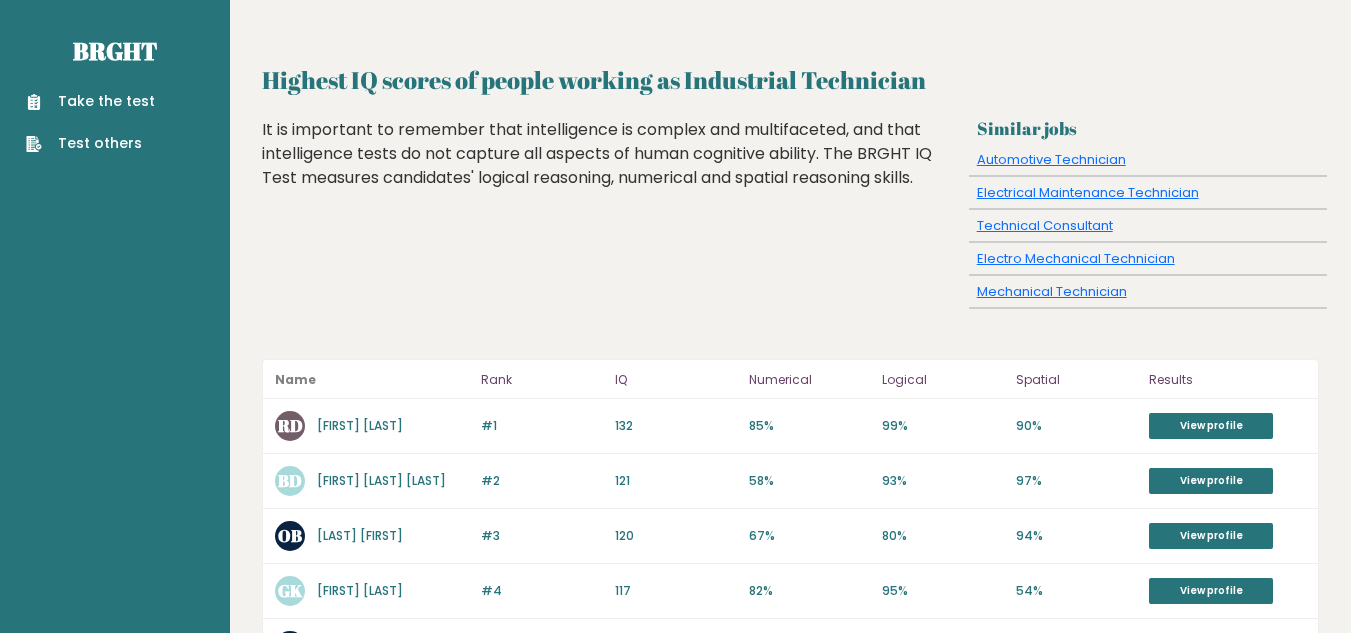 scroll, scrollTop: 0, scrollLeft: 0, axis: both 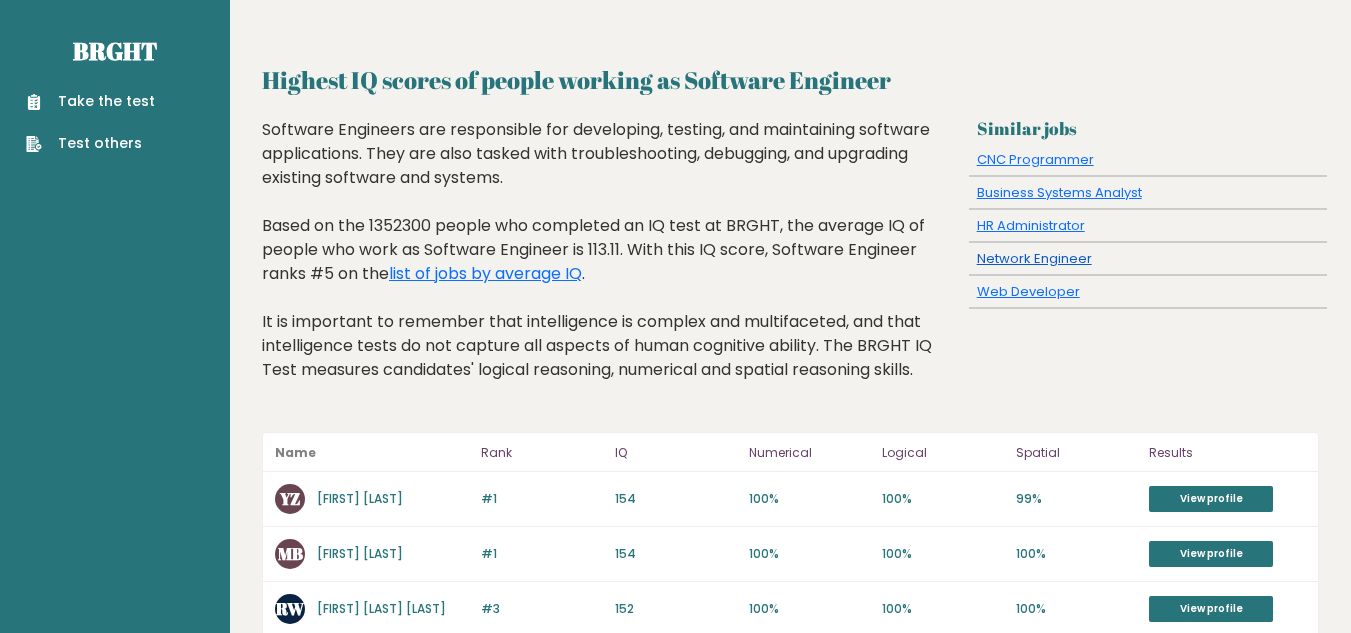 click on "Network Engineer" at bounding box center (1034, 258) 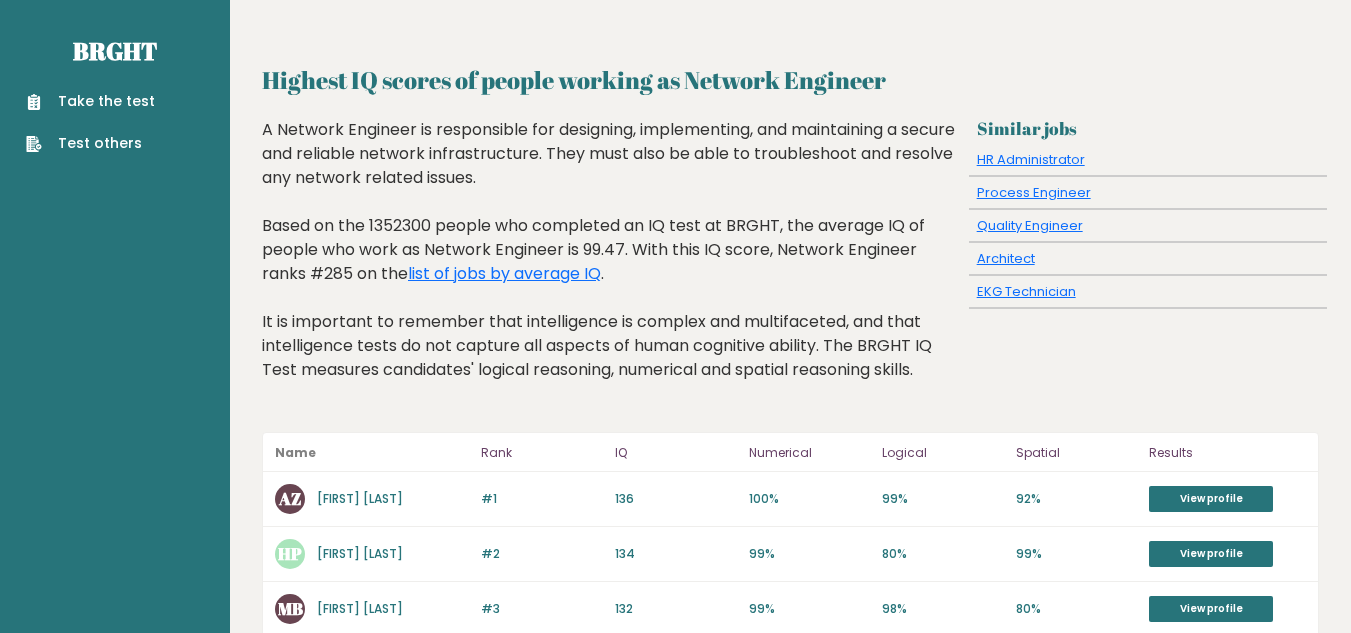 scroll, scrollTop: 0, scrollLeft: 0, axis: both 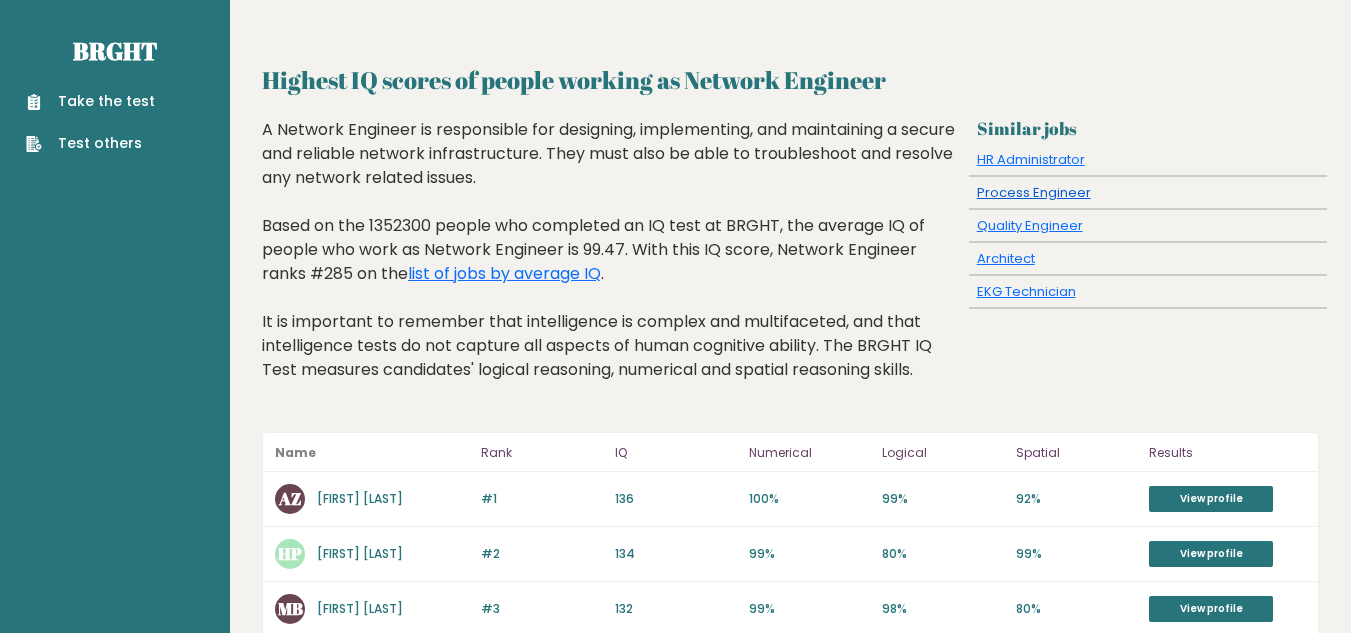 click on "Process Engineer" at bounding box center (1034, 192) 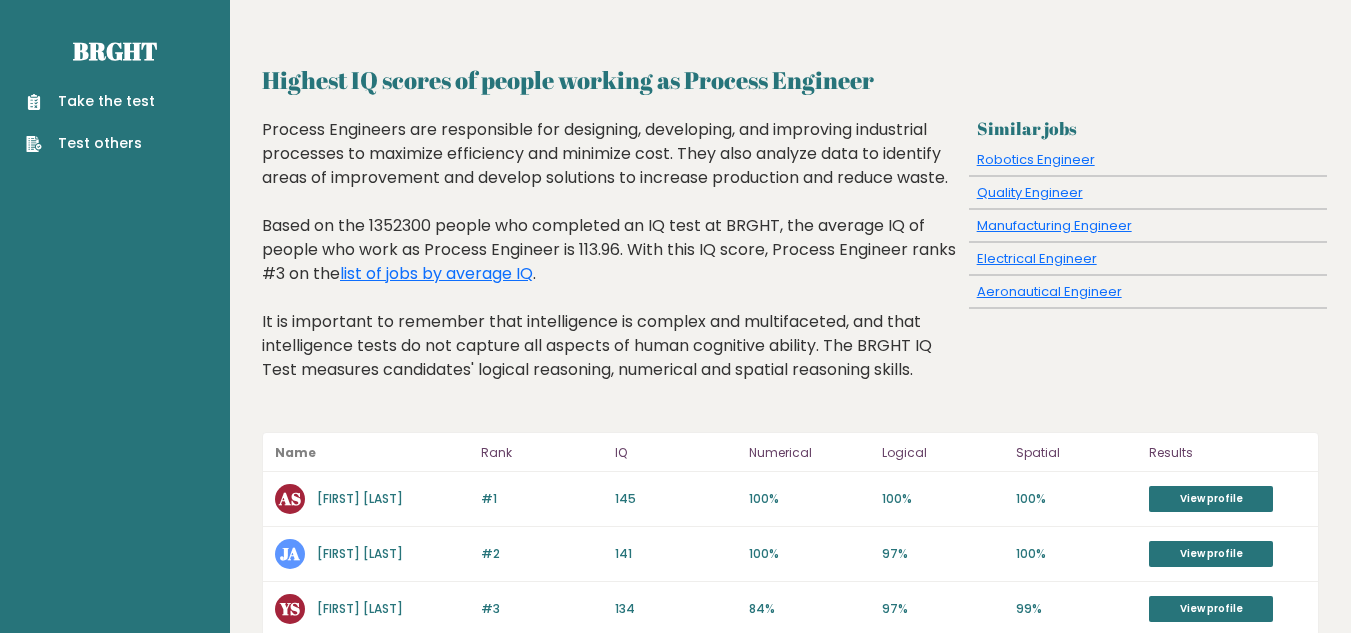 scroll, scrollTop: 0, scrollLeft: 0, axis: both 